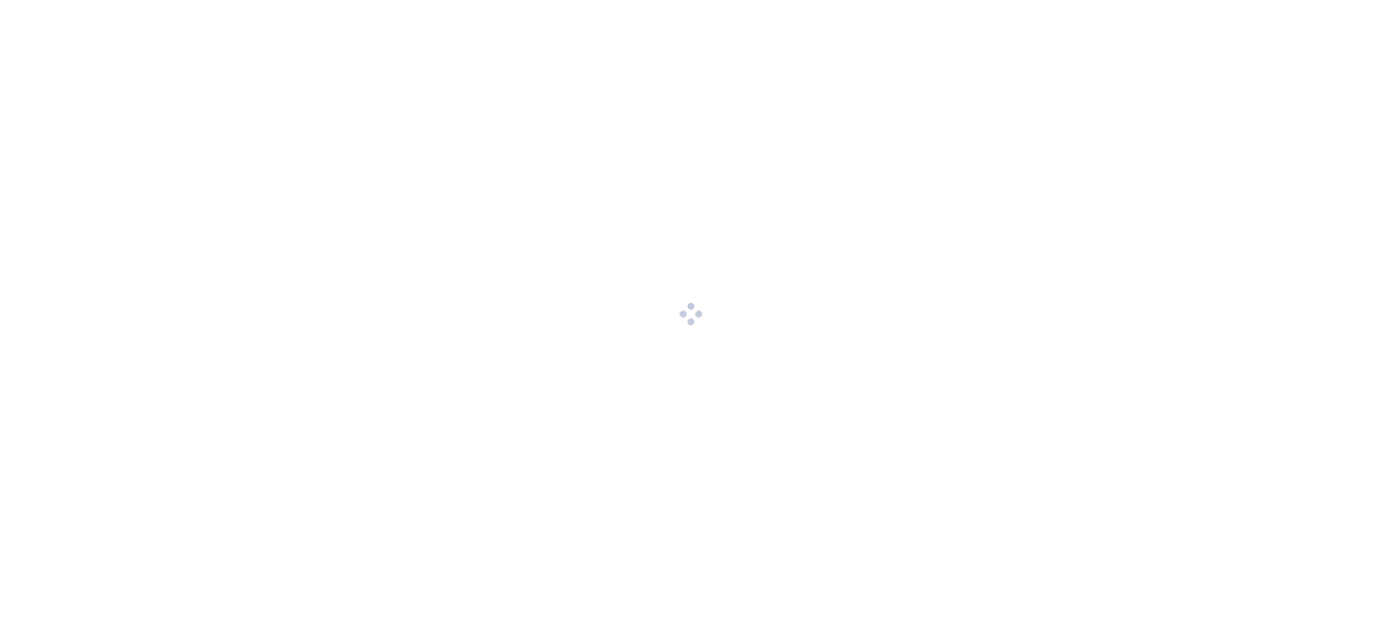 scroll, scrollTop: 0, scrollLeft: 0, axis: both 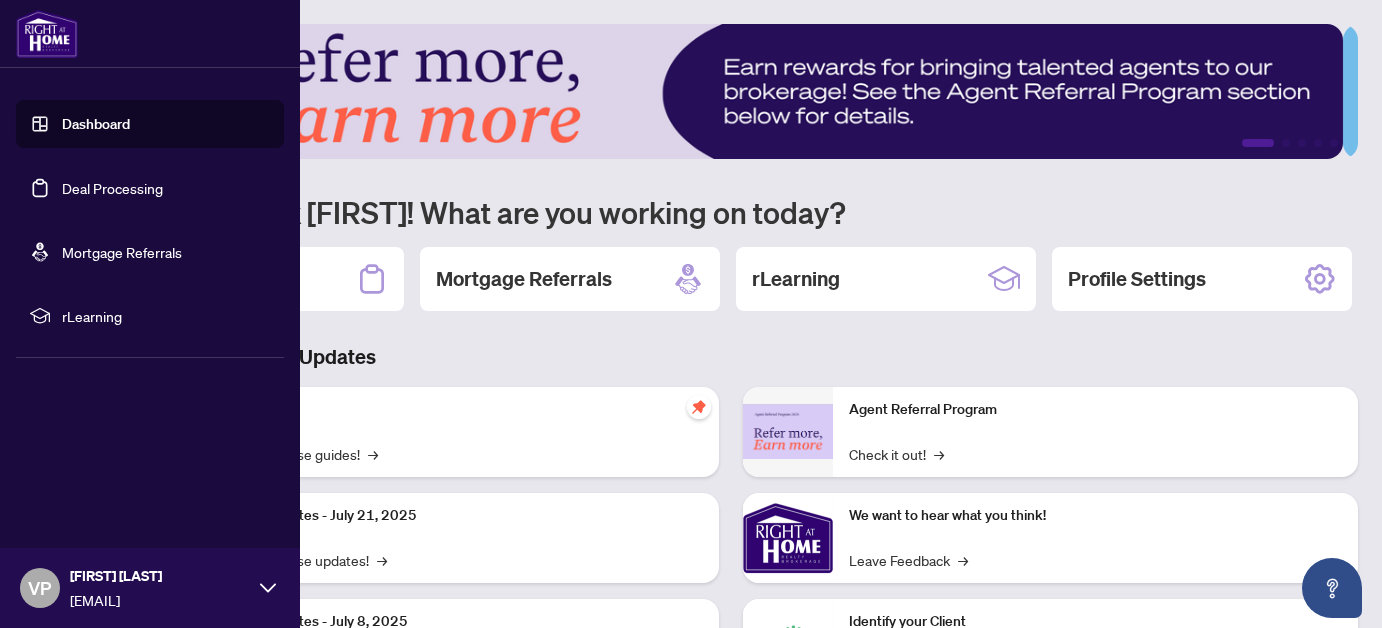 click on "Deal Processing" at bounding box center [112, 188] 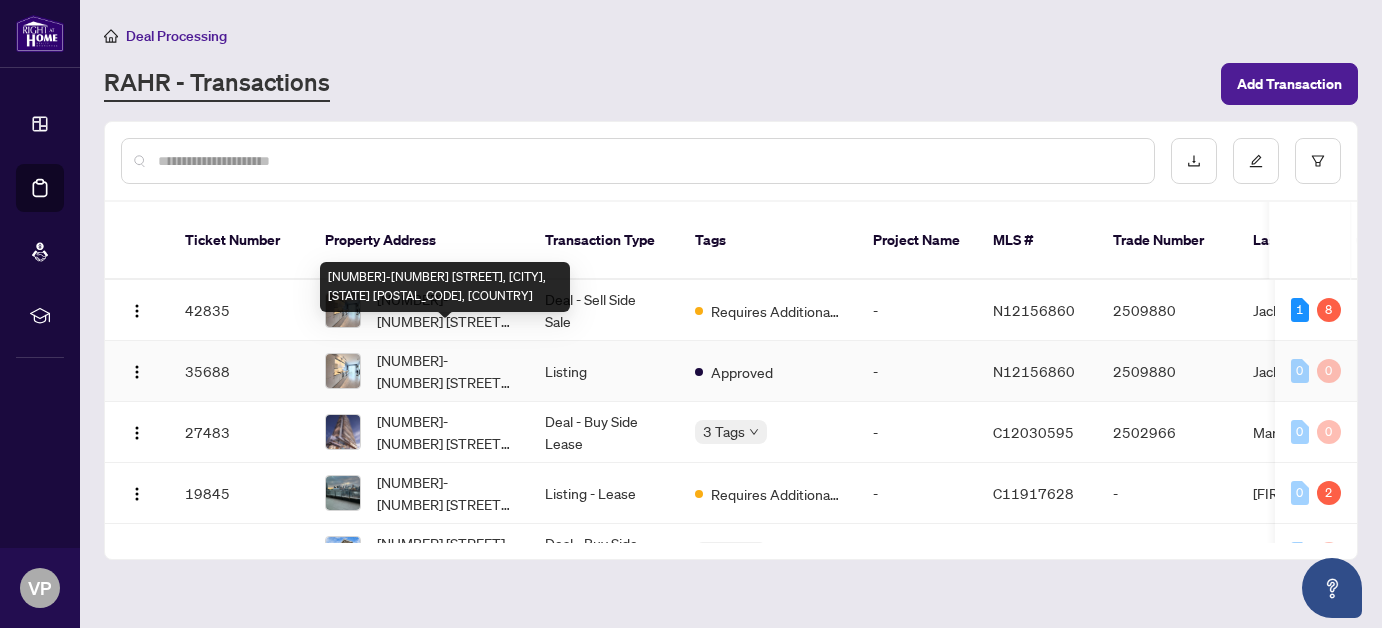 click on "[NUMBER]-[NUMBER] [STREET], [CITY], [STATE] [POSTAL_CODE], [COUNTRY]" at bounding box center [445, 287] 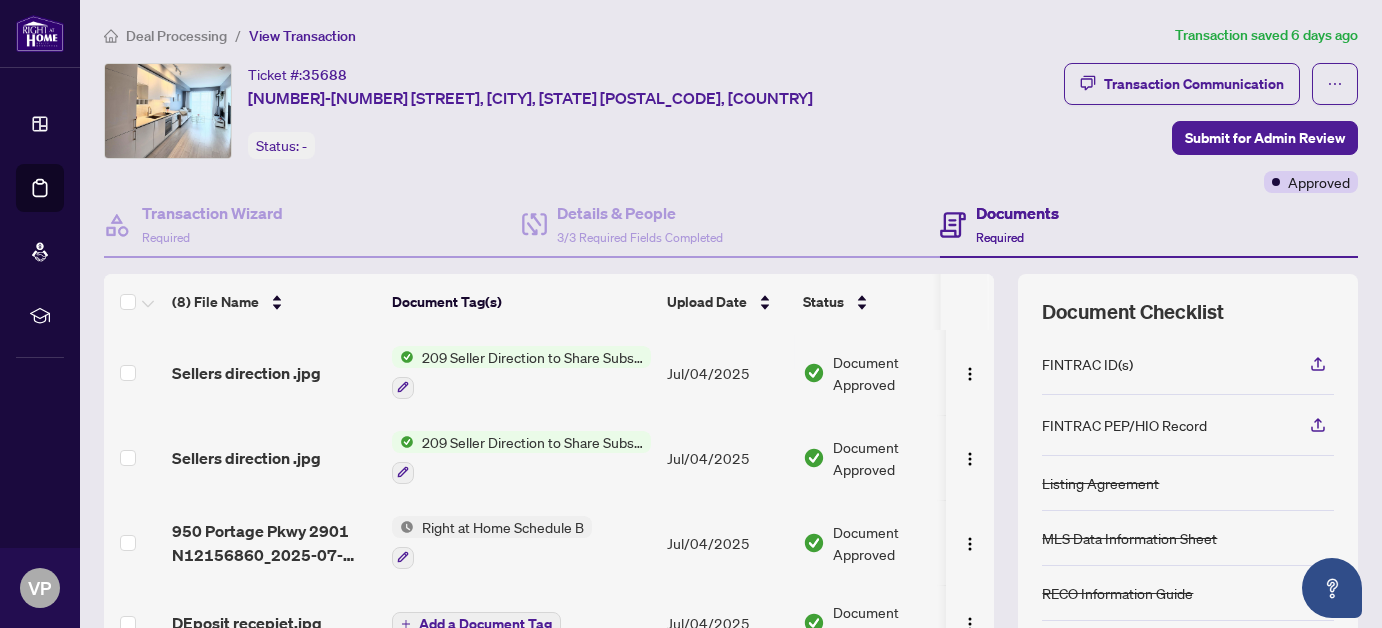 scroll, scrollTop: 200, scrollLeft: 0, axis: vertical 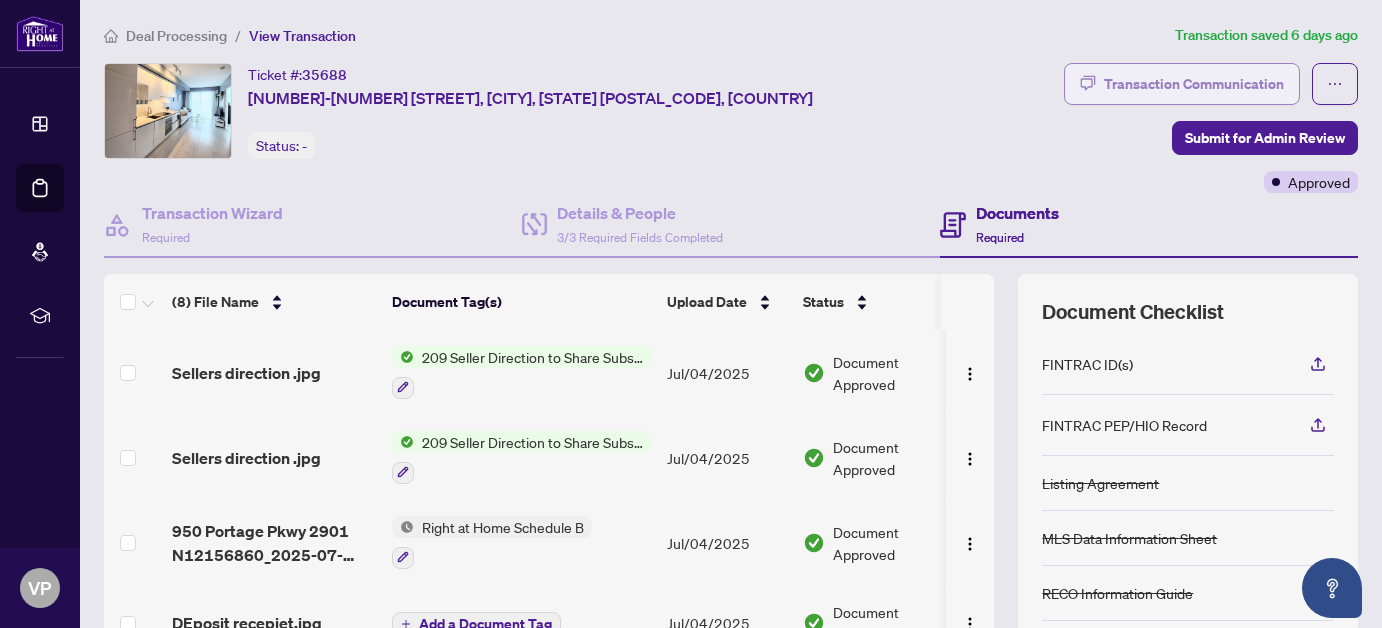 click on "Transaction Communication" at bounding box center [1194, 84] 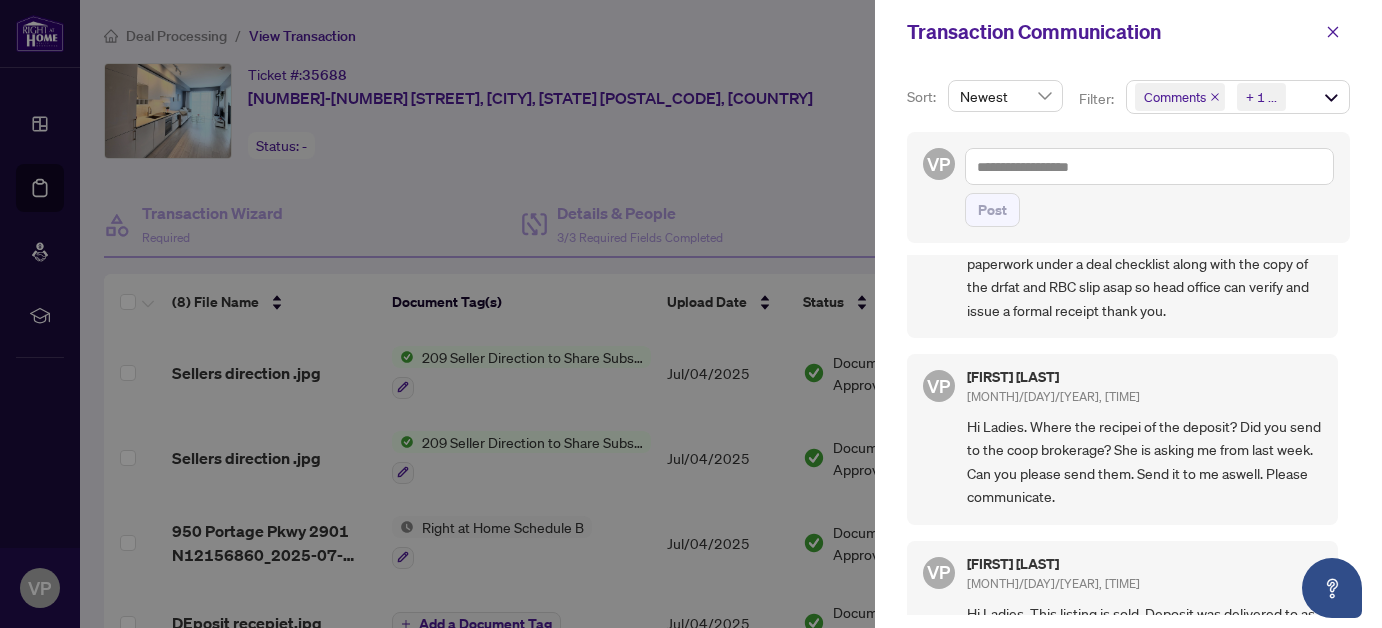 scroll, scrollTop: 0, scrollLeft: 0, axis: both 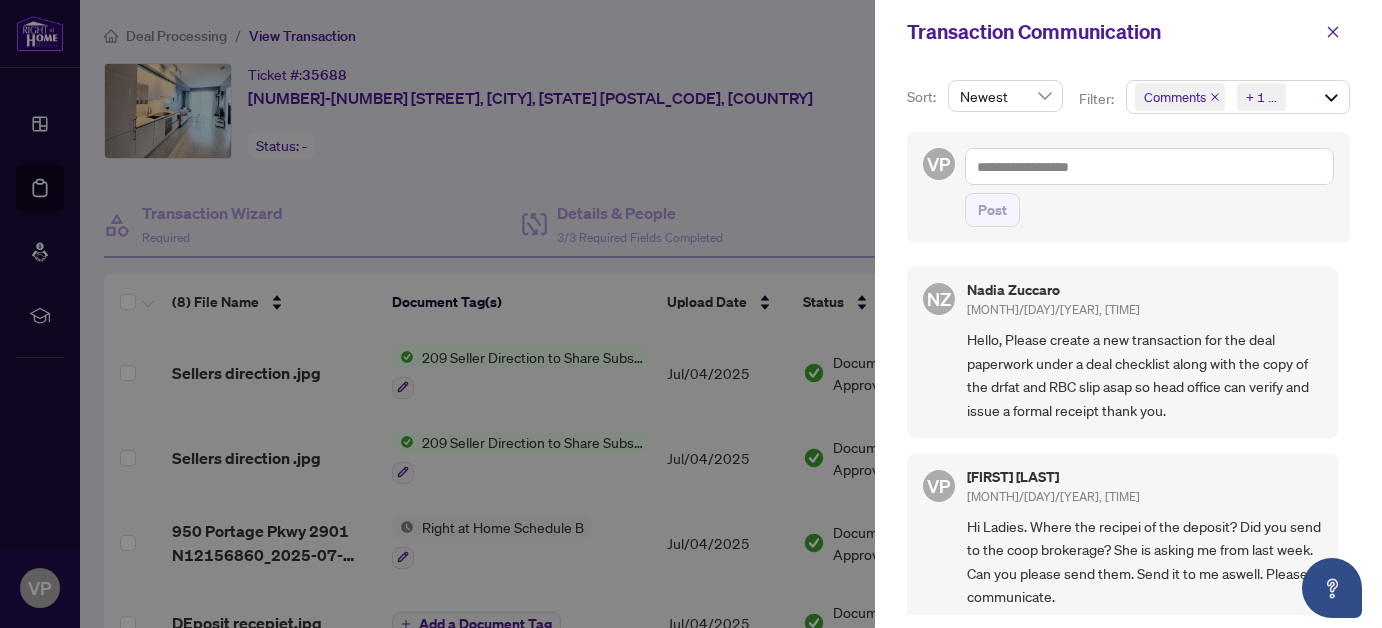 click at bounding box center (691, 314) 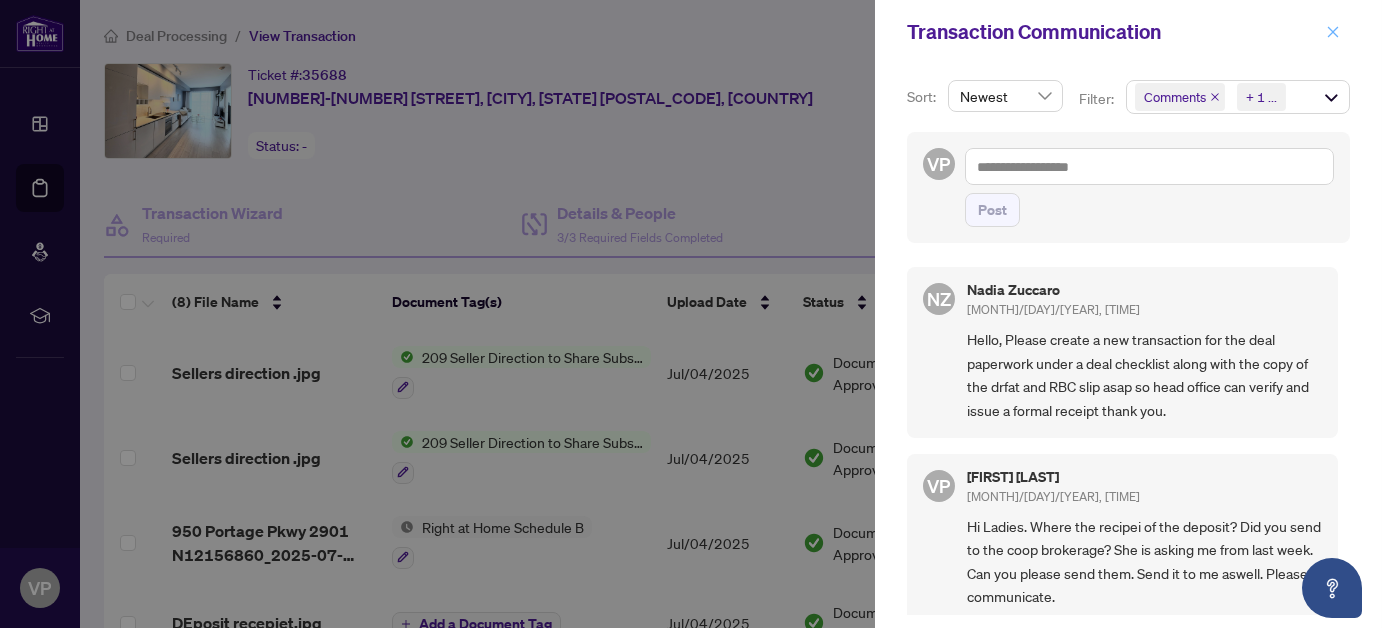 click 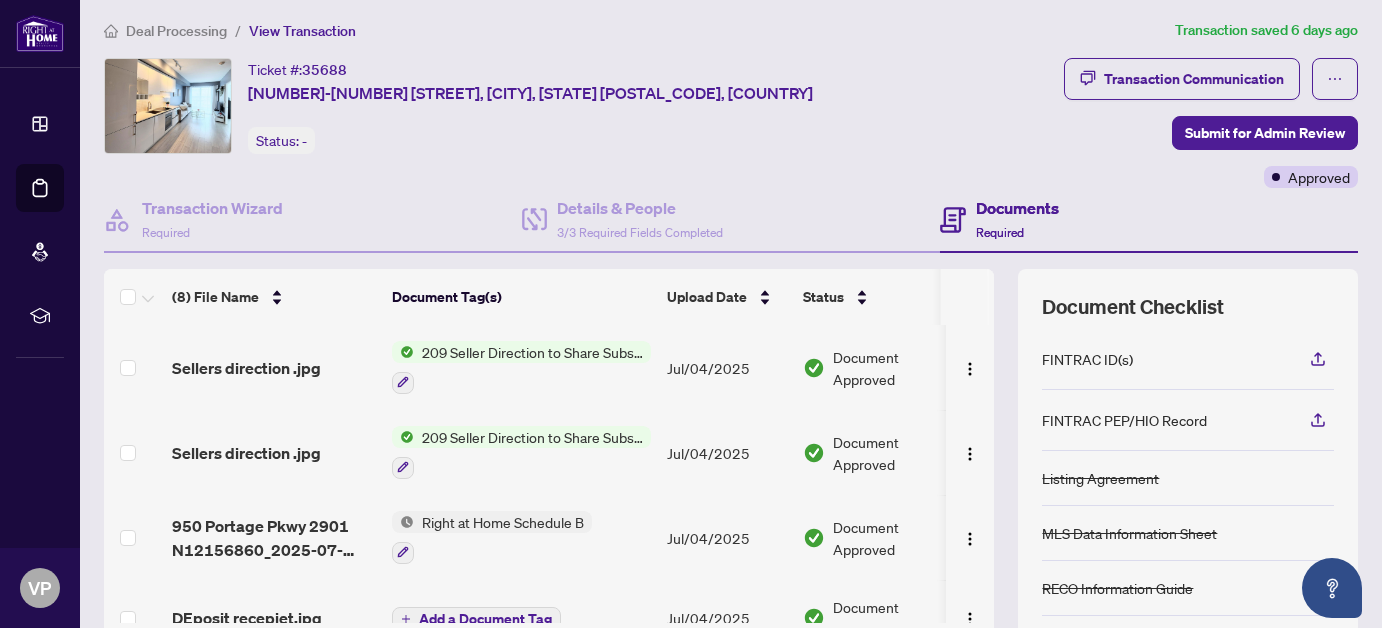 scroll, scrollTop: 0, scrollLeft: 0, axis: both 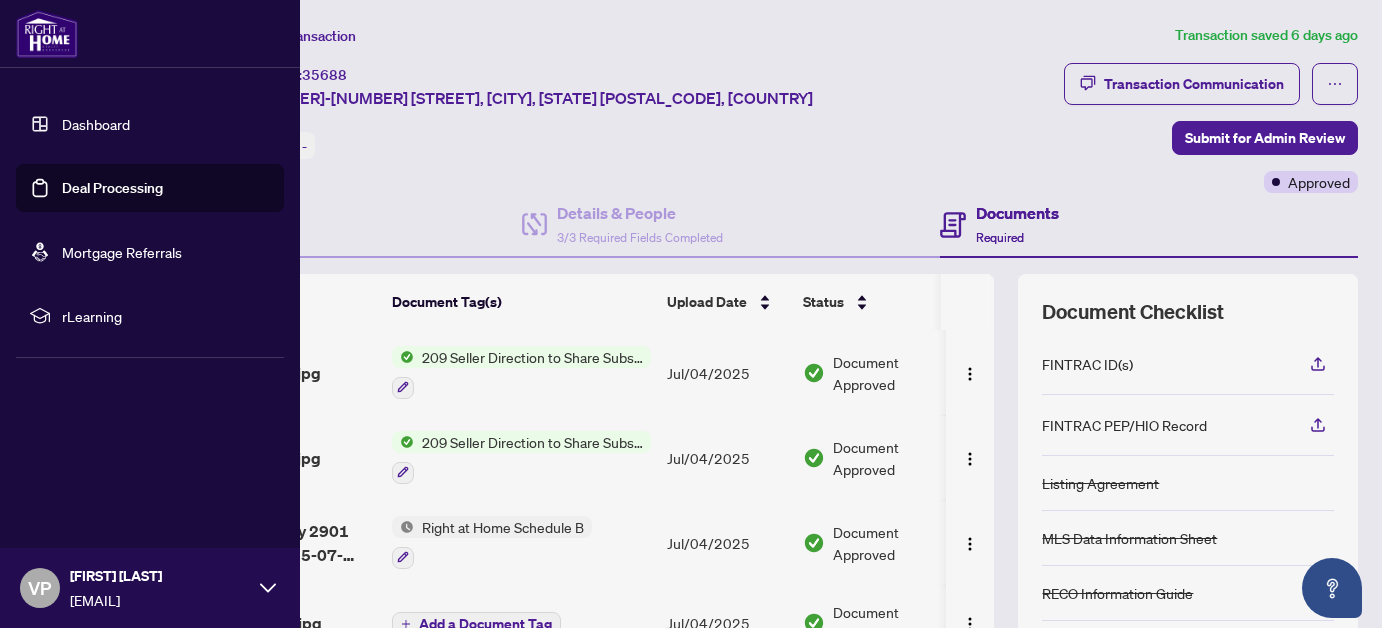 click on "Dashboard" at bounding box center (96, 124) 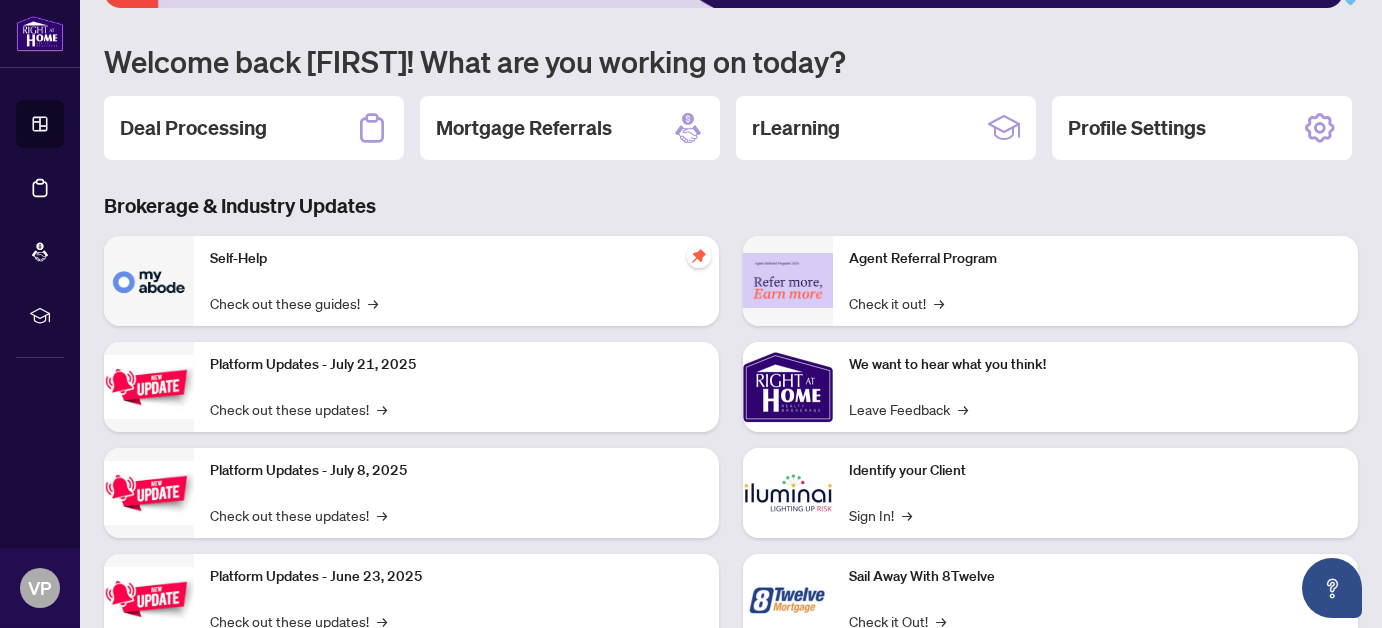 scroll, scrollTop: 0, scrollLeft: 0, axis: both 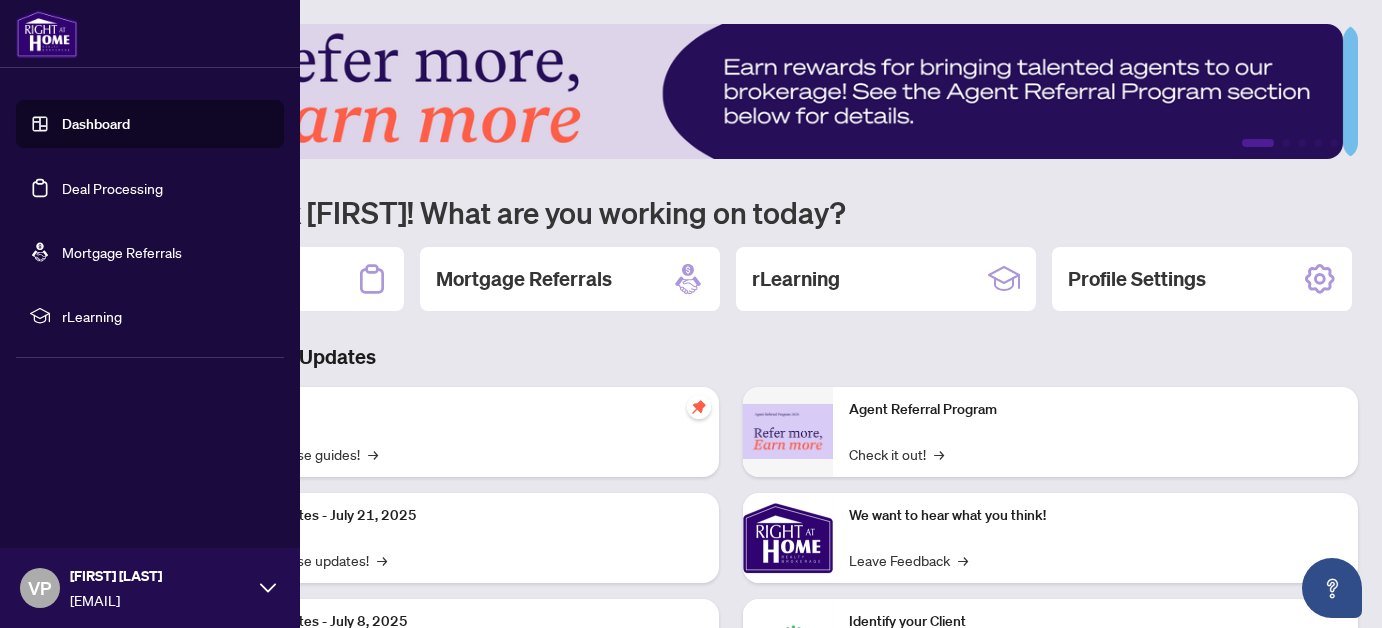 click on "Dashboard" at bounding box center (96, 124) 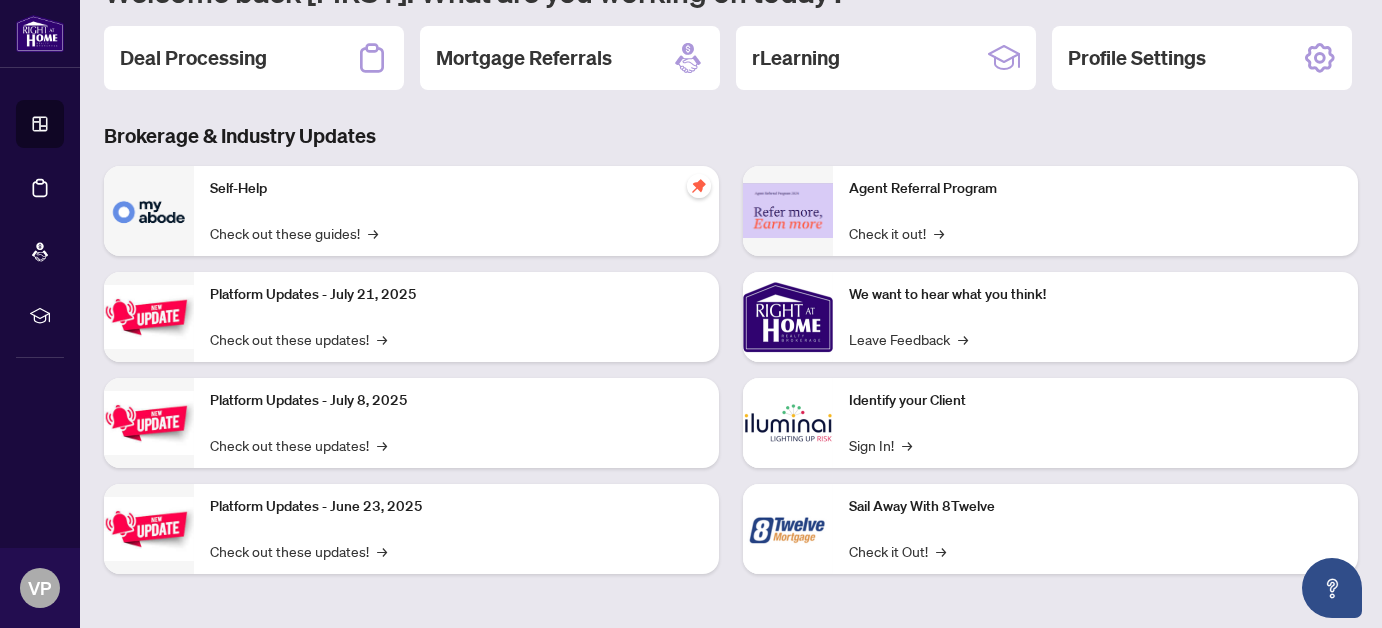 scroll, scrollTop: 0, scrollLeft: 0, axis: both 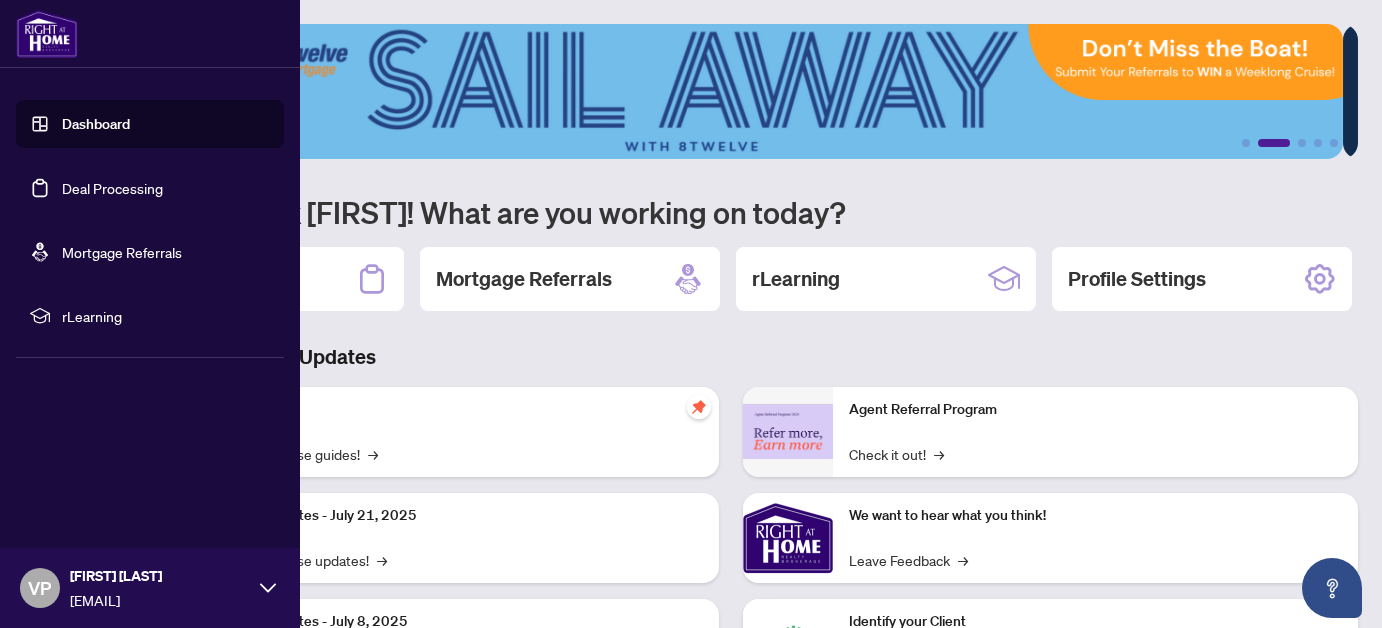 click on "Deal Processing" at bounding box center (112, 188) 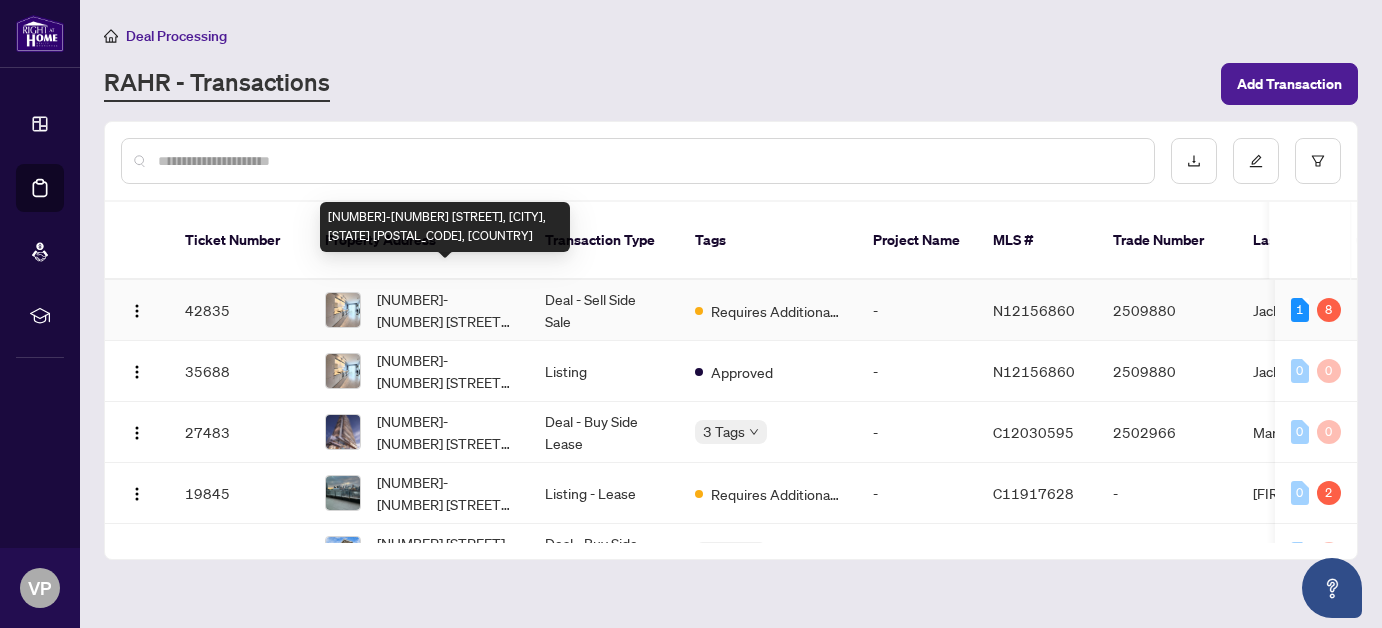 click on "[NUMBER]-[NUMBER] [STREET], [CITY], [STATE] [POSTAL_CODE], [COUNTRY]" at bounding box center [445, 310] 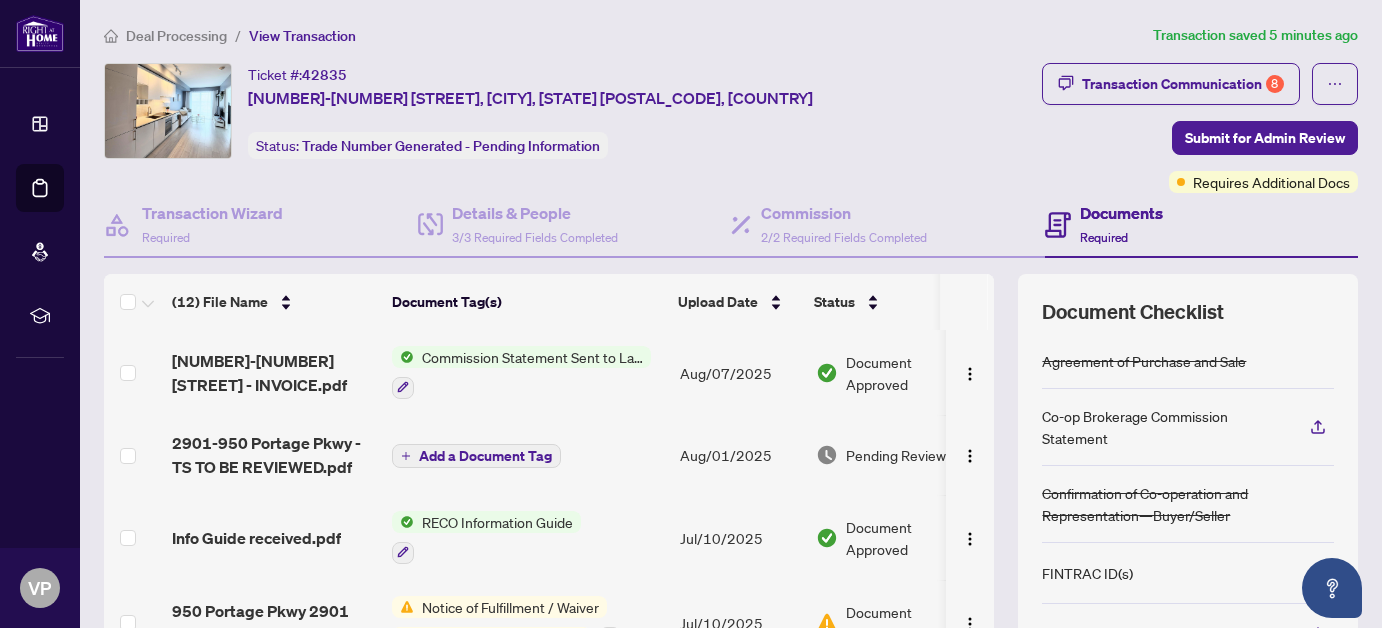 click on "Commission Statement Sent to Lawyer" at bounding box center [532, 357] 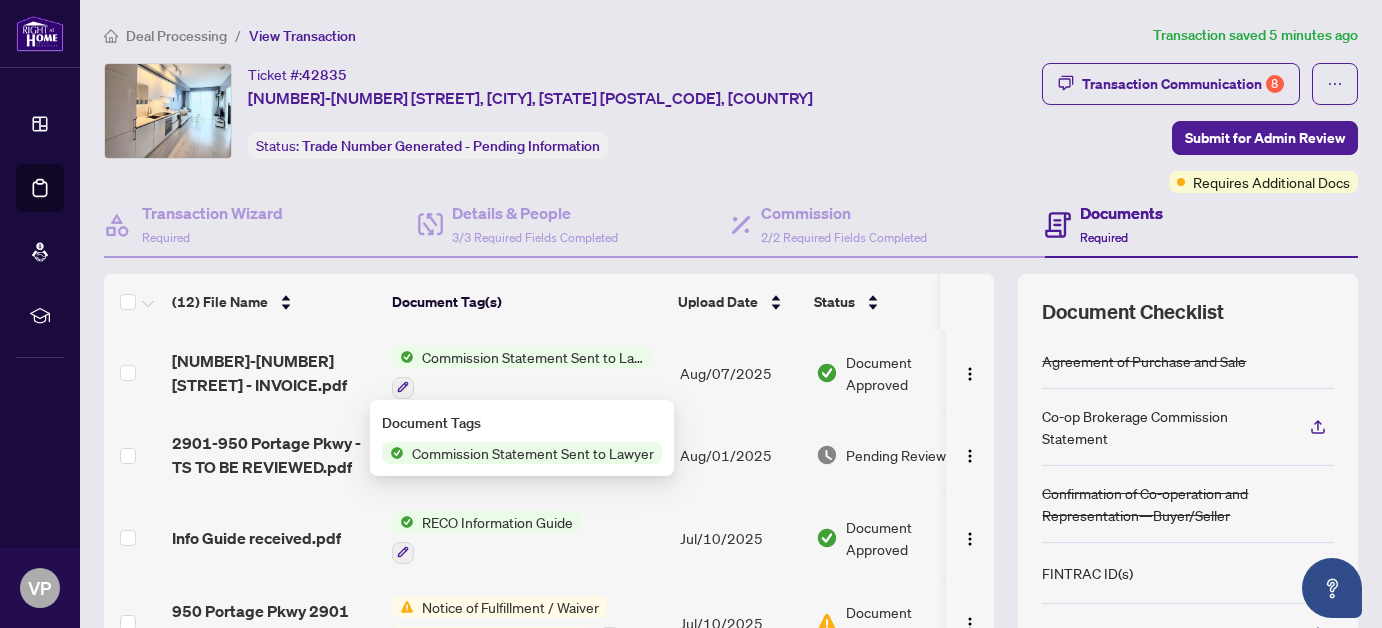 click on "Commission Statement Sent to Lawyer" at bounding box center (533, 453) 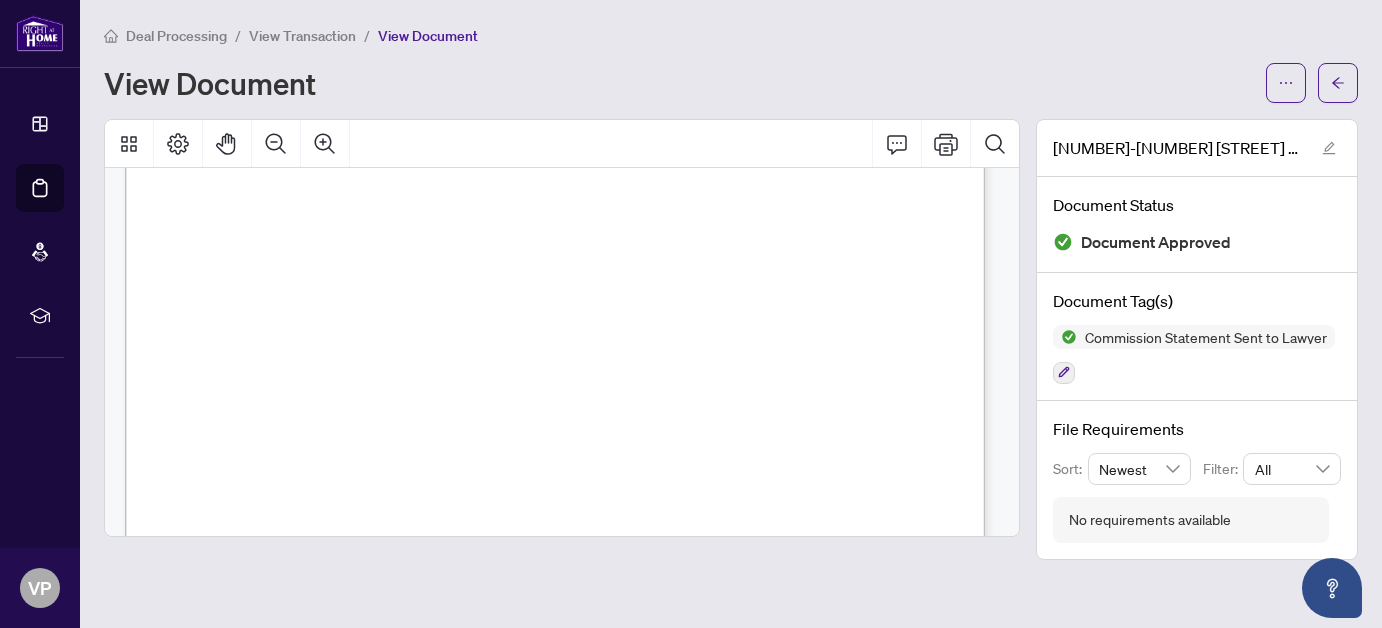 scroll, scrollTop: 0, scrollLeft: 0, axis: both 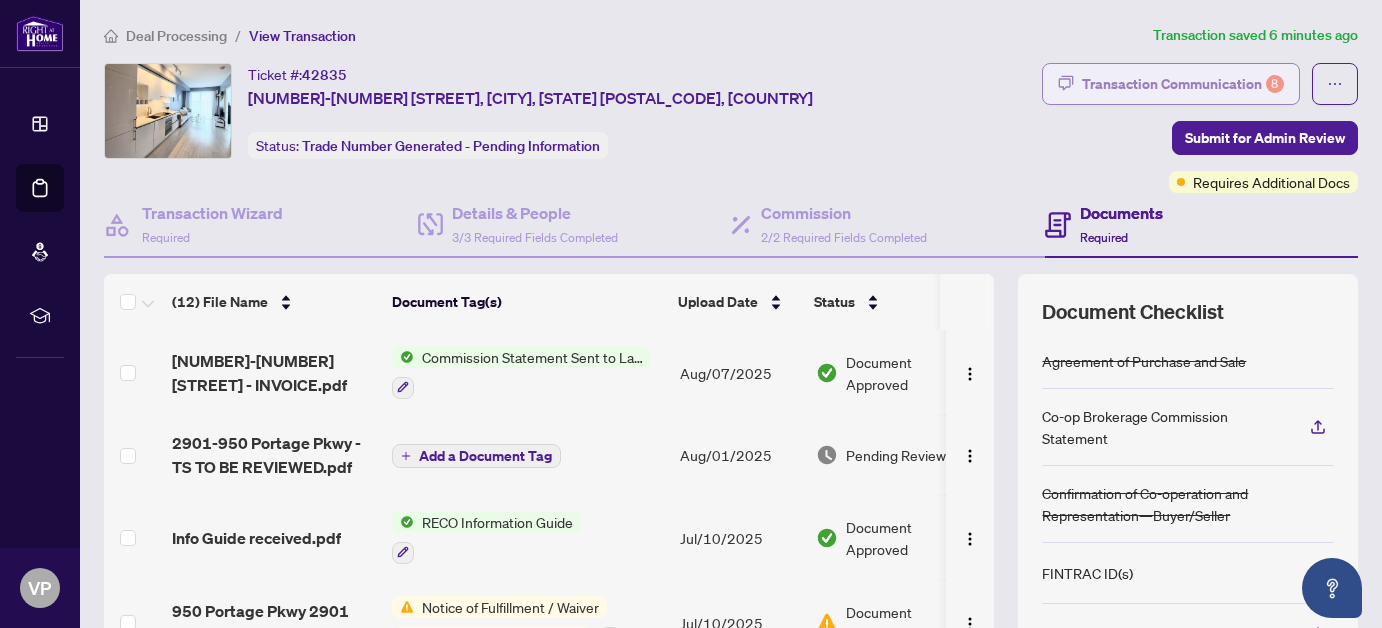click on "Transaction Communication 8" at bounding box center [1183, 84] 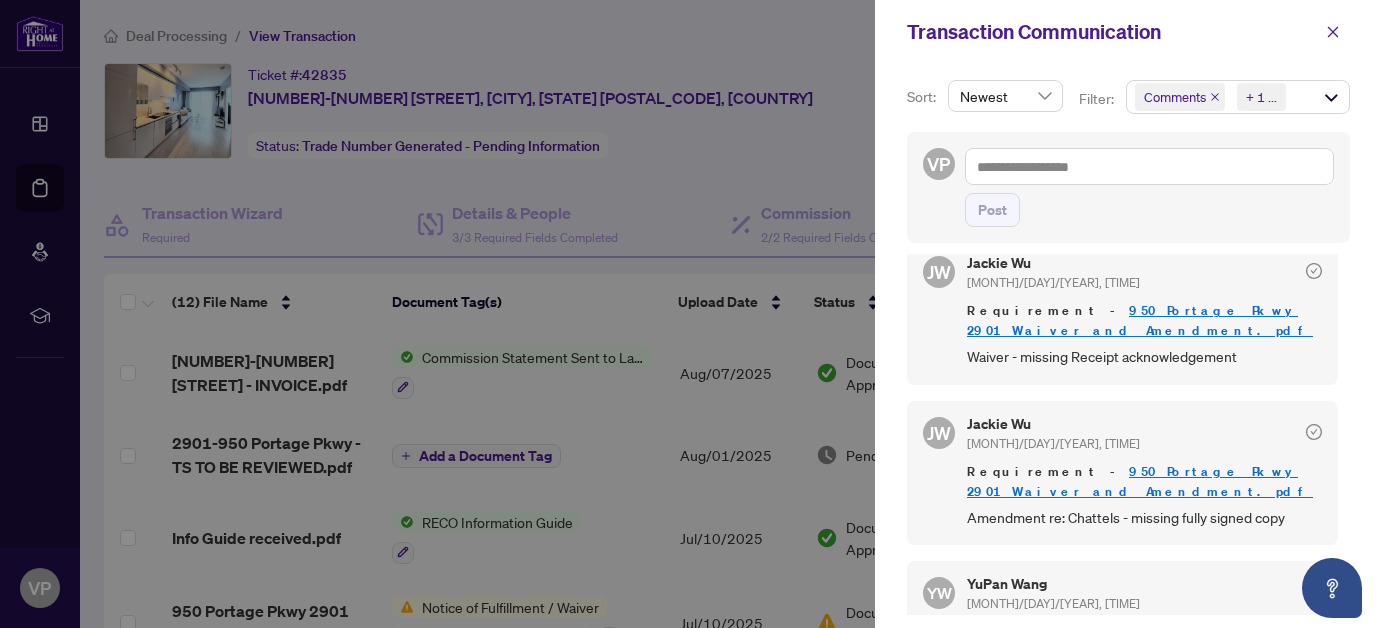 scroll, scrollTop: 1300, scrollLeft: 0, axis: vertical 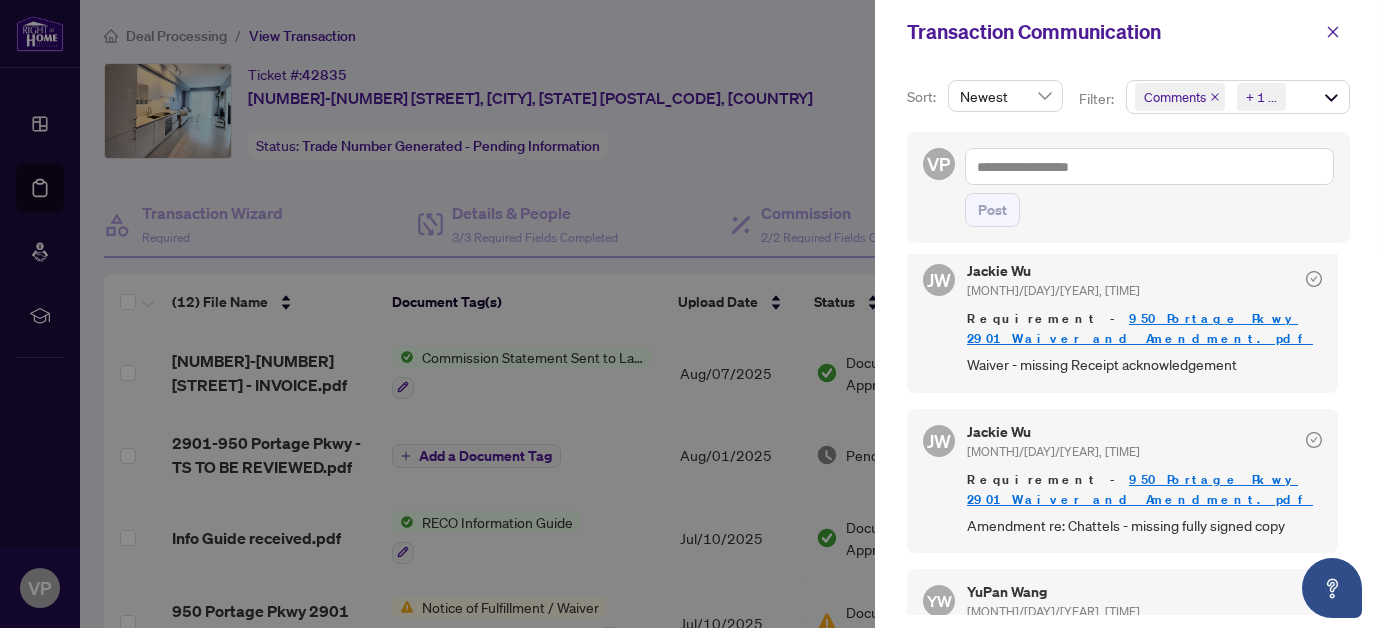 click on "950 Portage Pkwy 2901 Waiver and Amendment.pdf" at bounding box center [1140, 489] 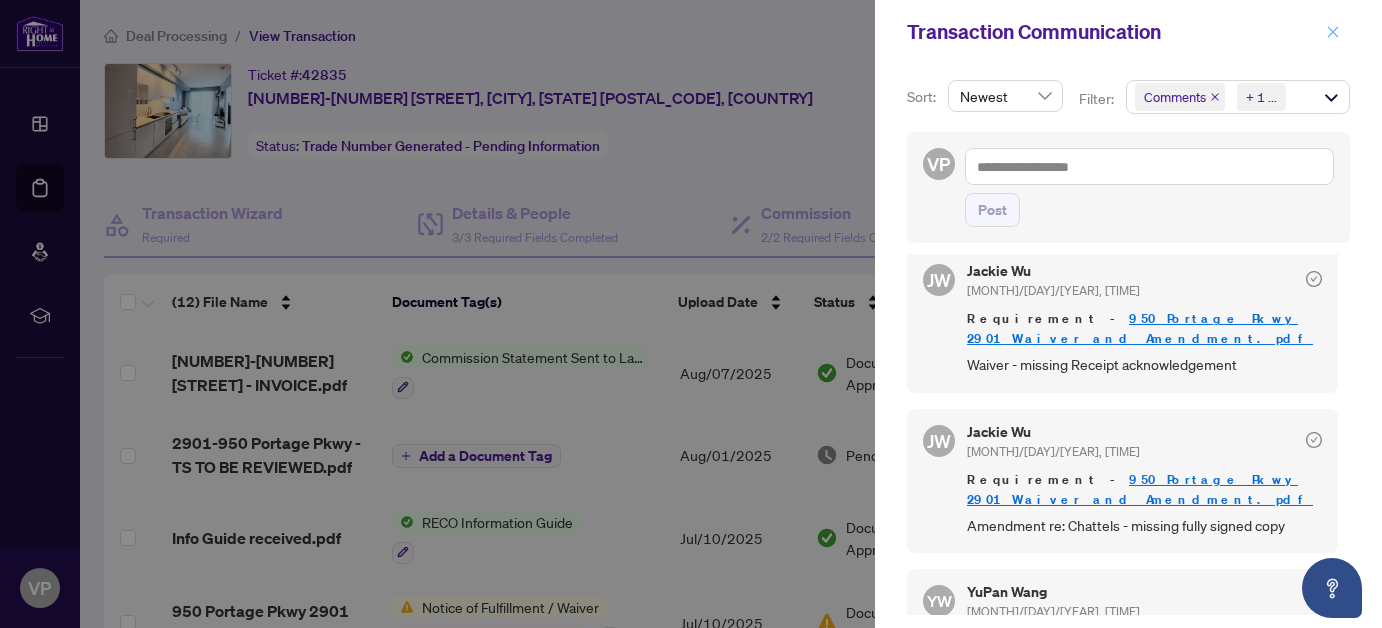 click 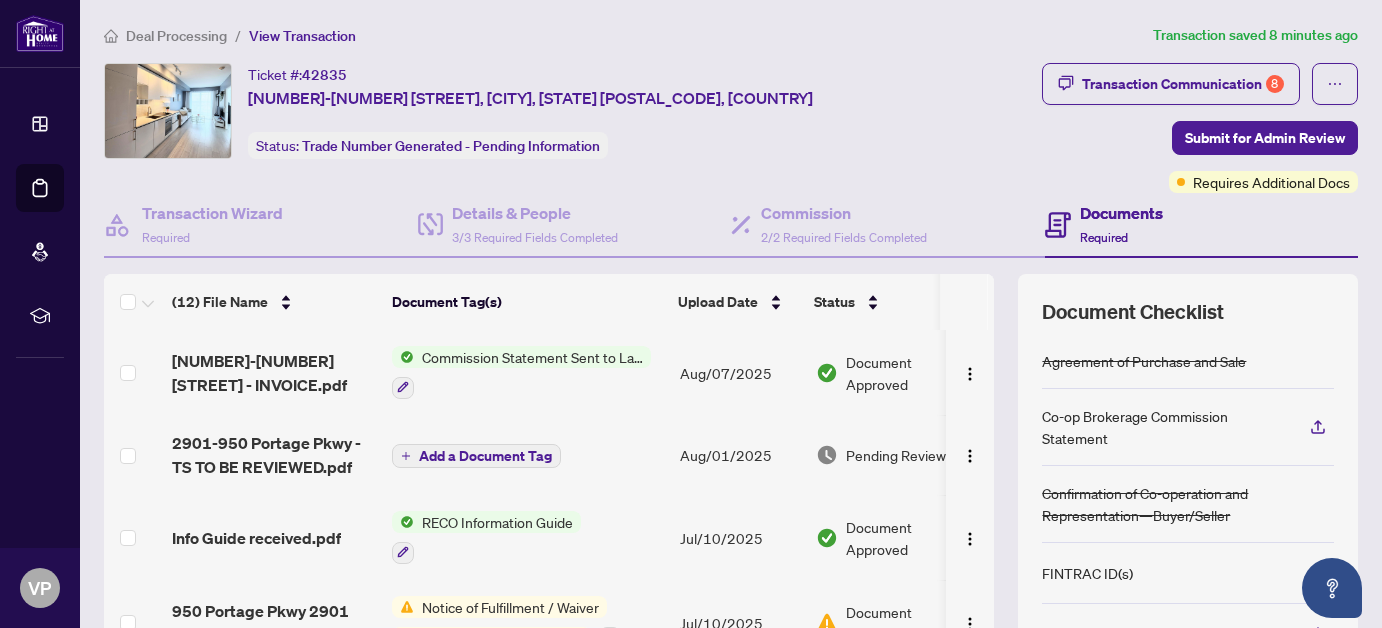 click on "Commission Statement Sent to Lawyer" at bounding box center (532, 357) 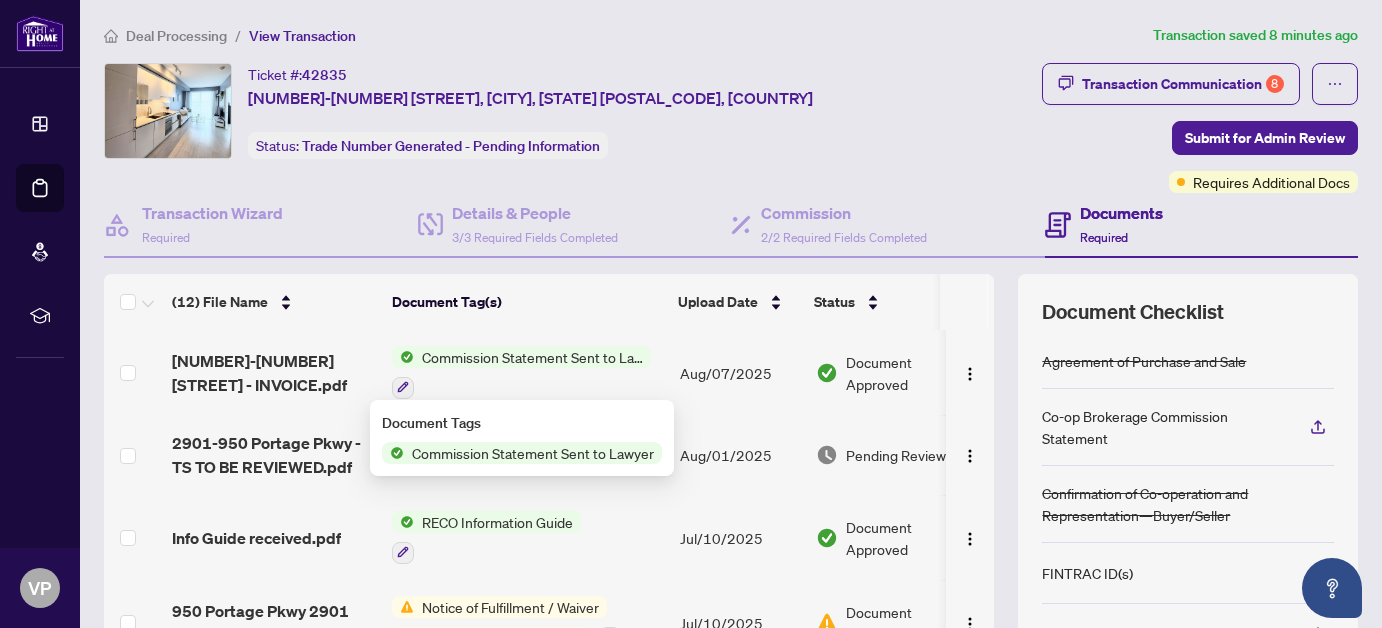 click on "Commission Statement Sent to Lawyer" at bounding box center [533, 453] 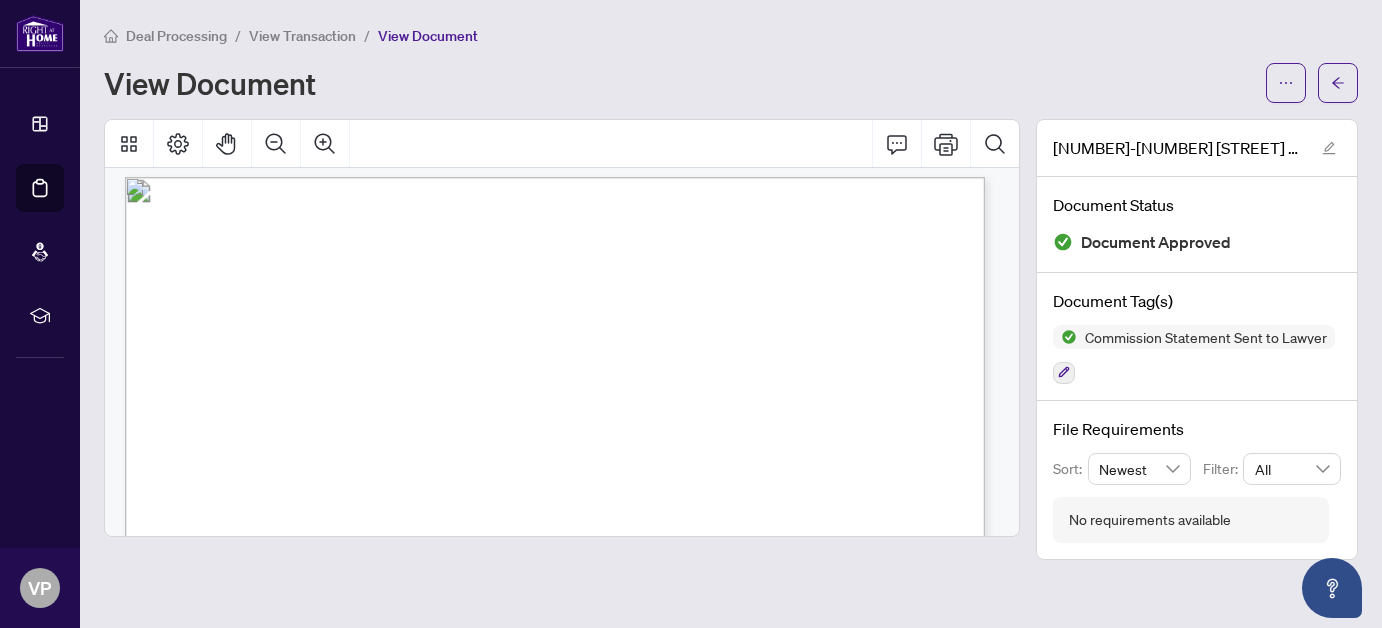 scroll, scrollTop: 0, scrollLeft: 0, axis: both 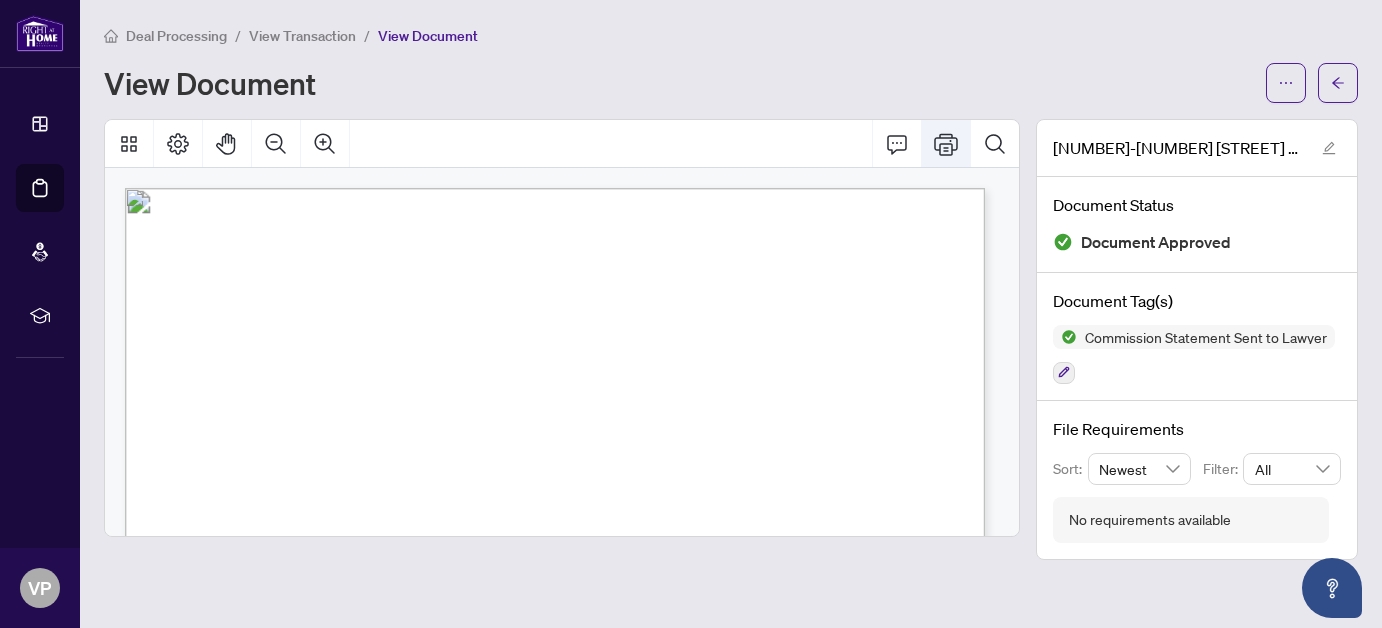 click 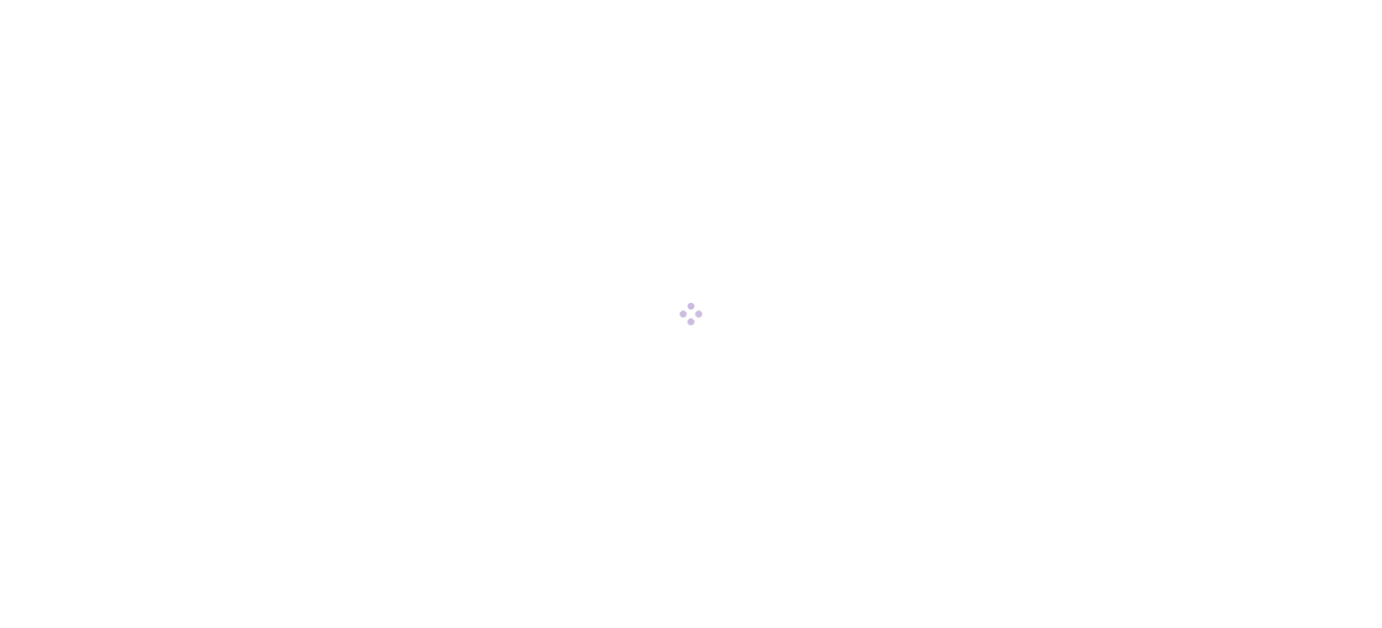 scroll, scrollTop: 0, scrollLeft: 0, axis: both 